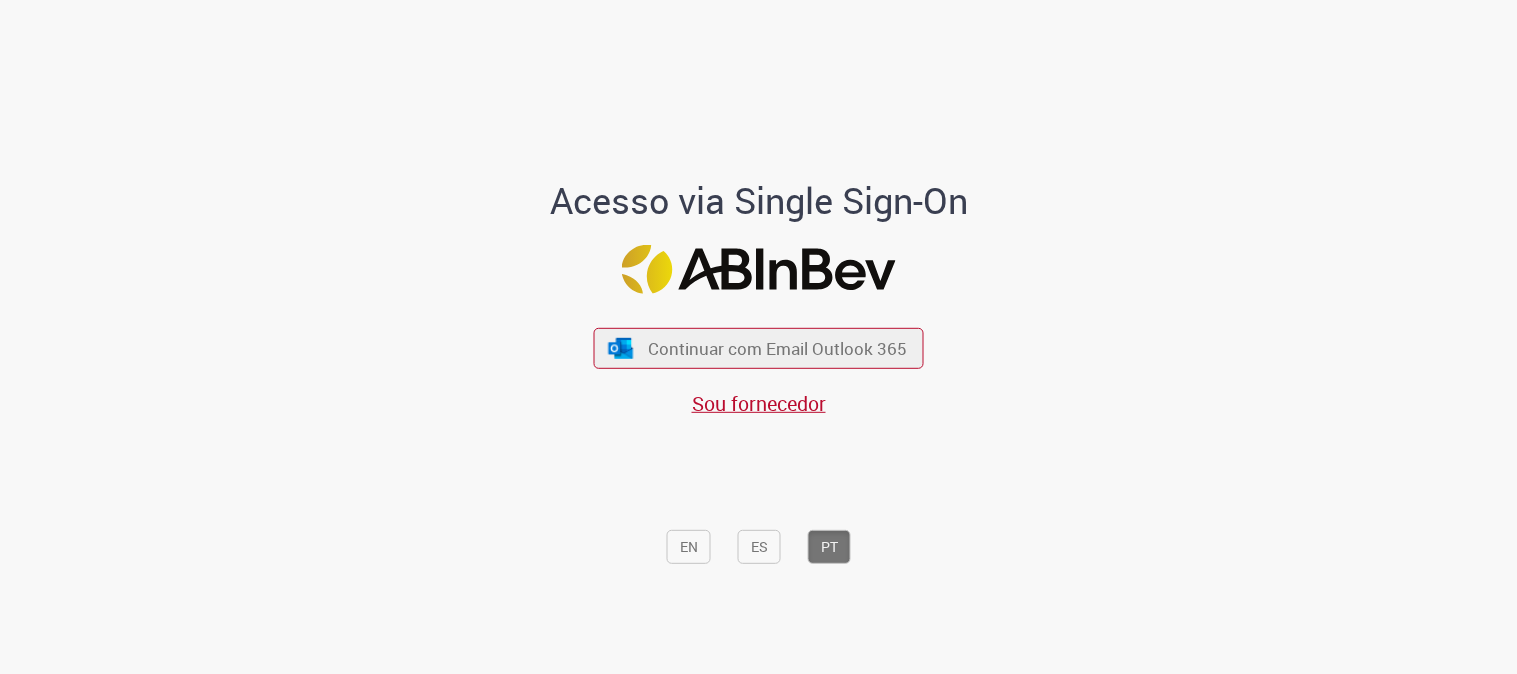 scroll, scrollTop: 0, scrollLeft: 0, axis: both 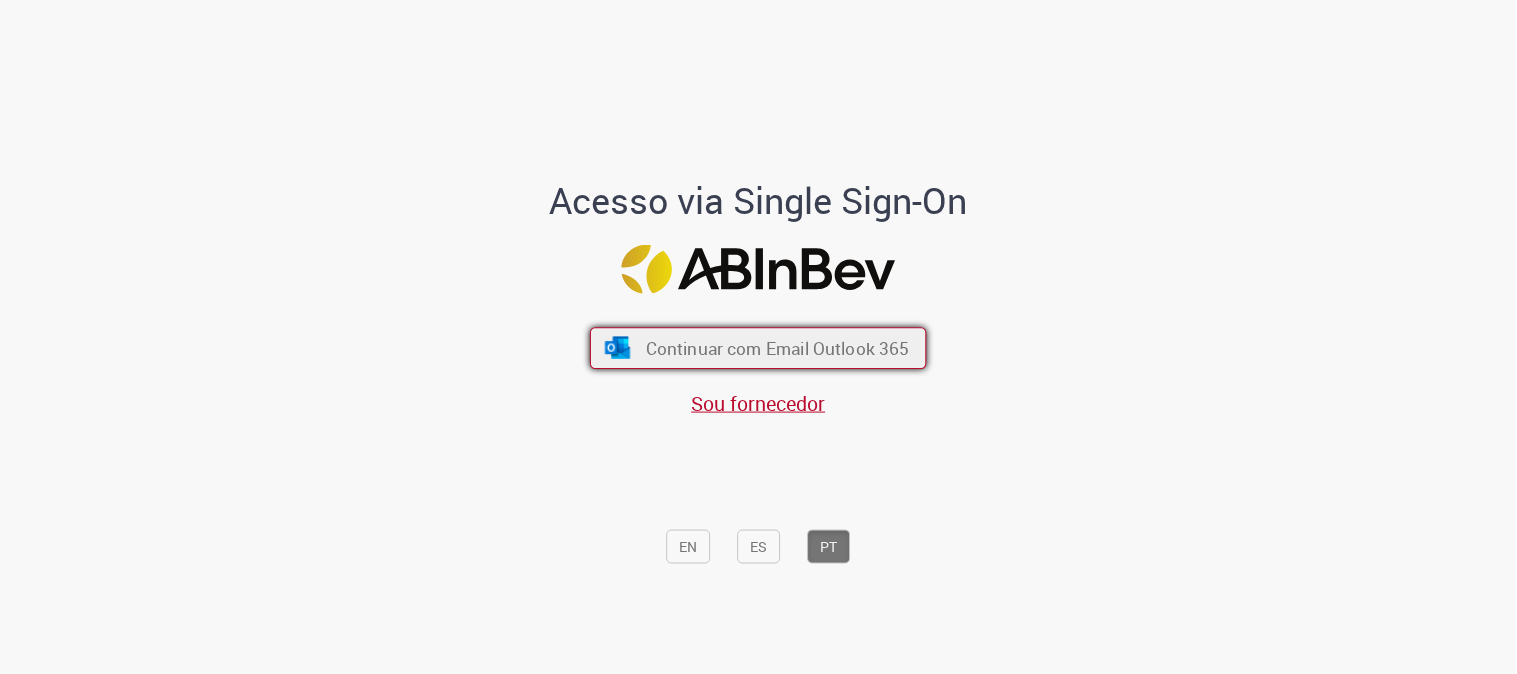 click on "Continuar com Email Outlook 365" at bounding box center (758, 348) 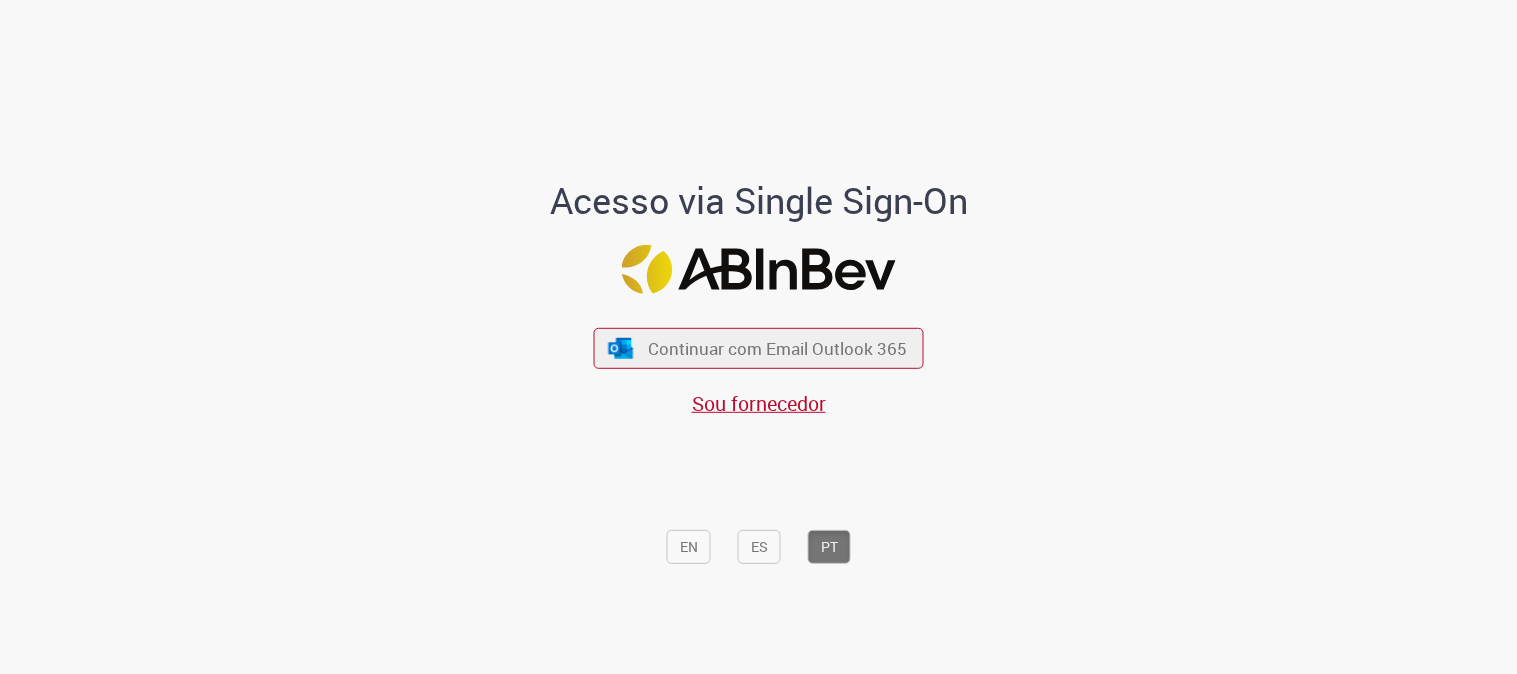 scroll, scrollTop: 0, scrollLeft: 0, axis: both 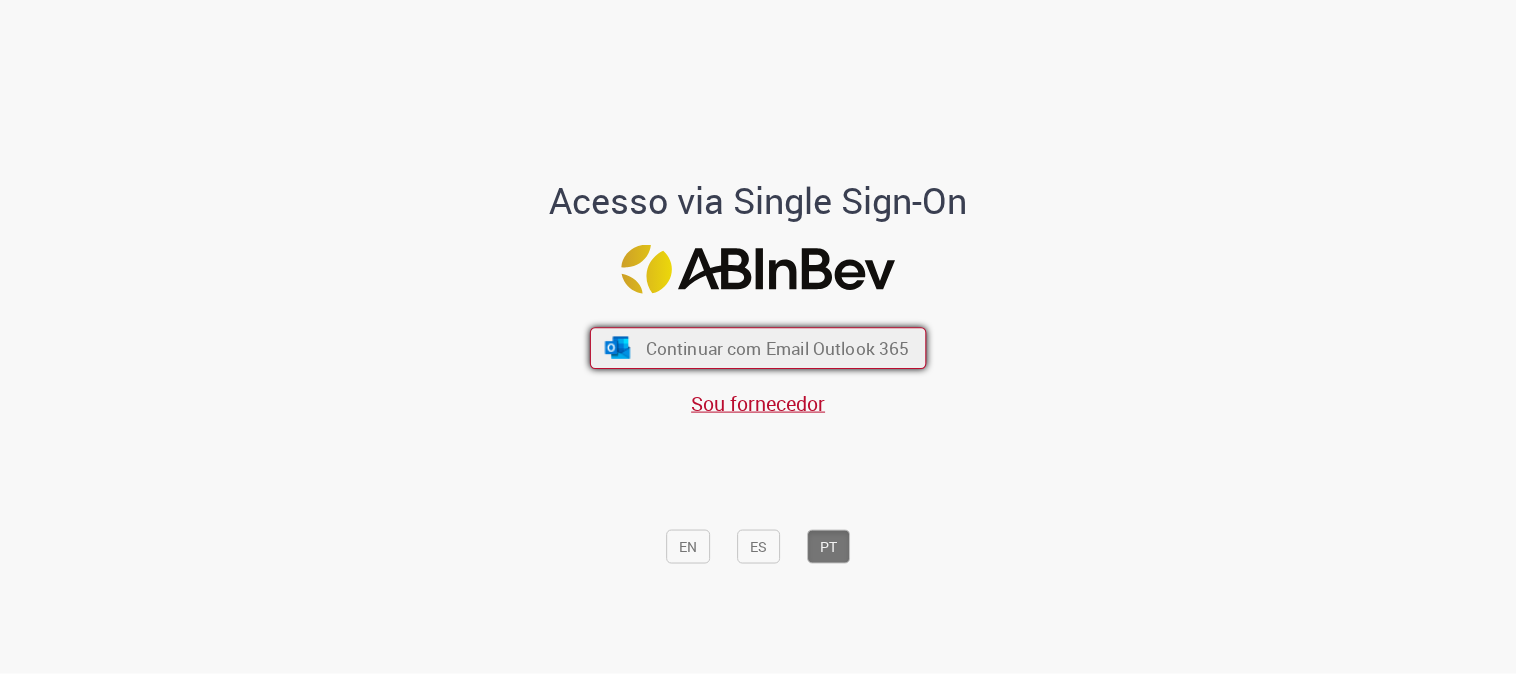 click on "Continuar com Email Outlook 365" at bounding box center (778, 348) 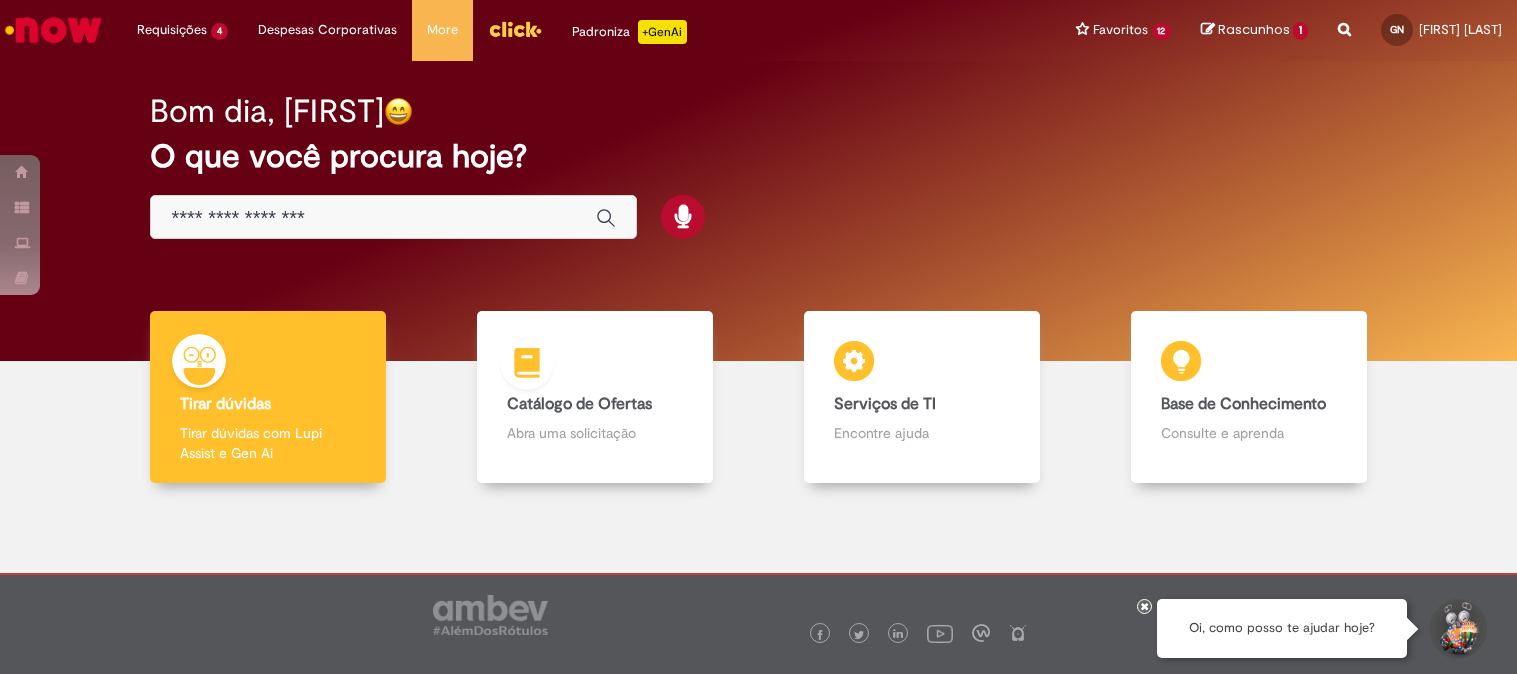 scroll, scrollTop: 0, scrollLeft: 0, axis: both 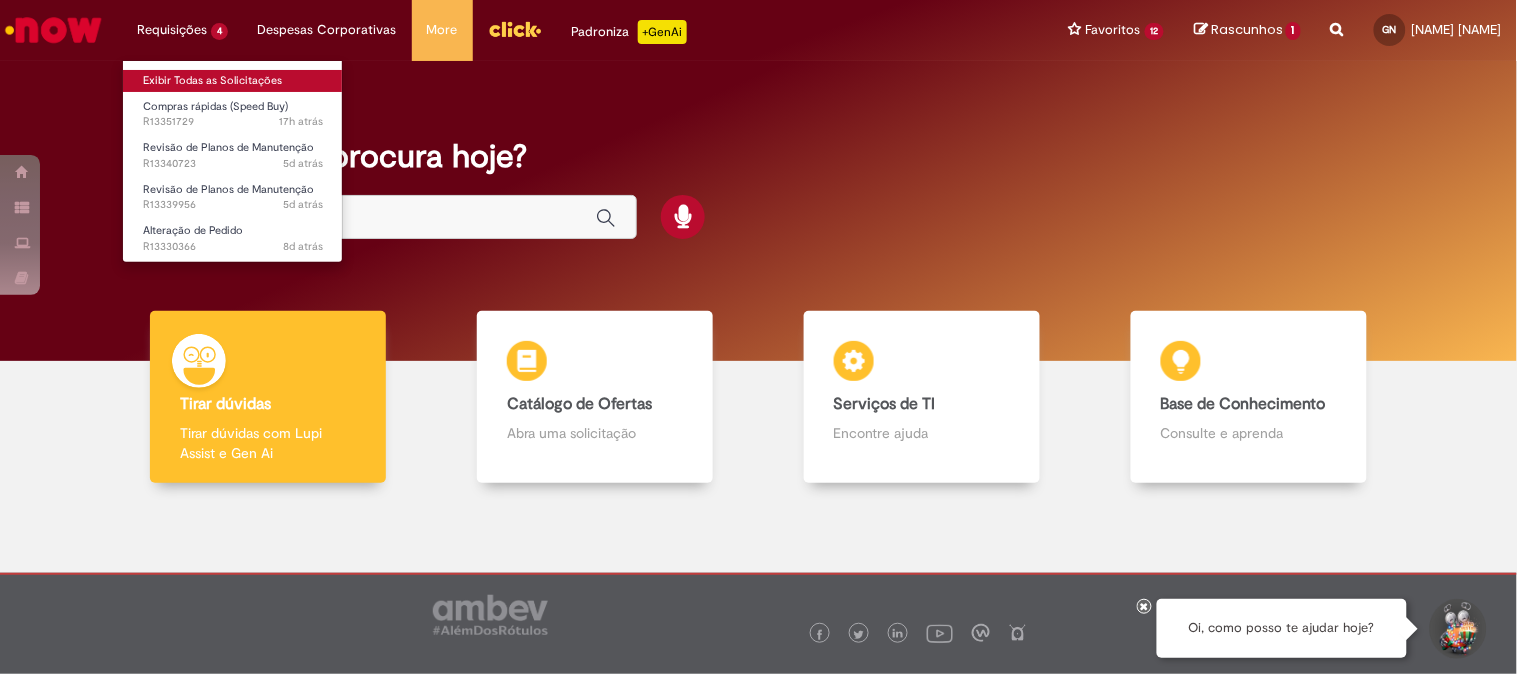 click on "Exibir Todas as Solicitações" at bounding box center (233, 81) 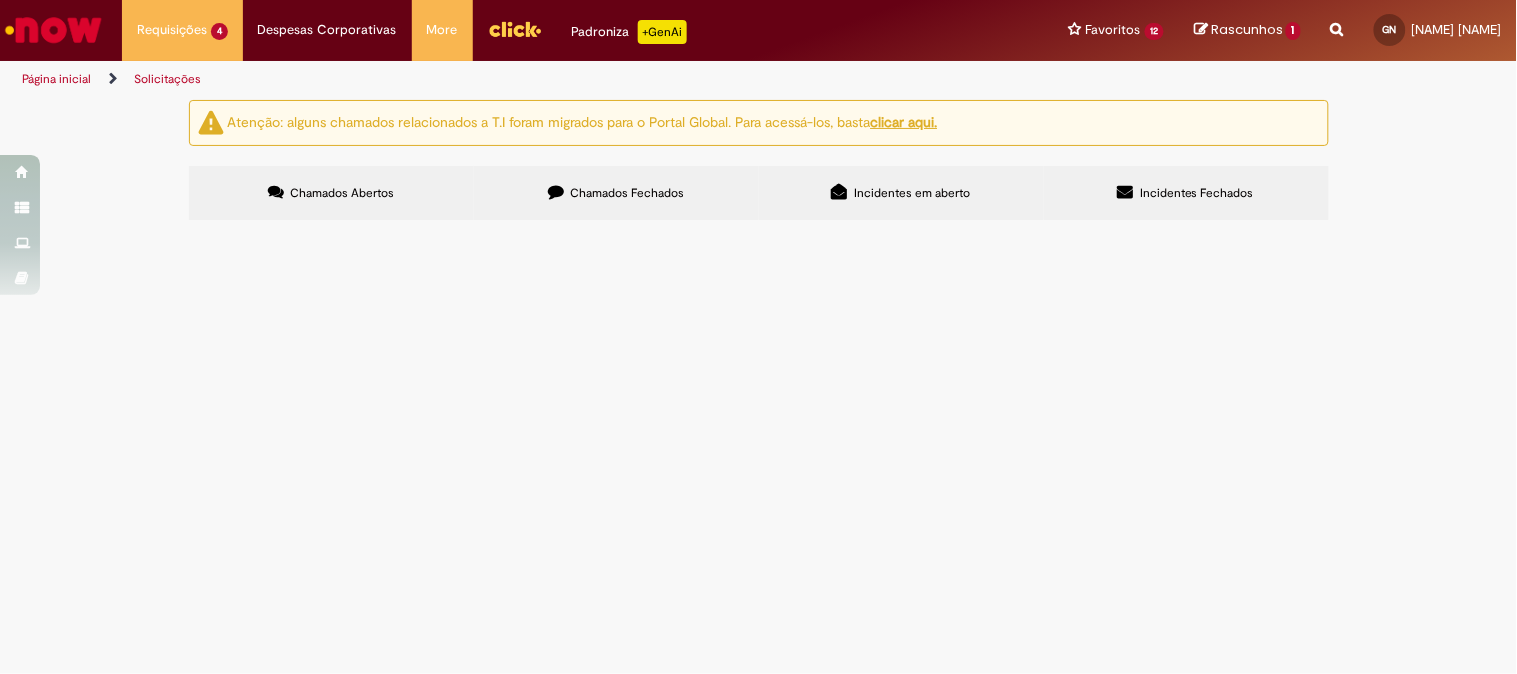 click on "Manutenção na válvula 100." at bounding box center [0, 0] 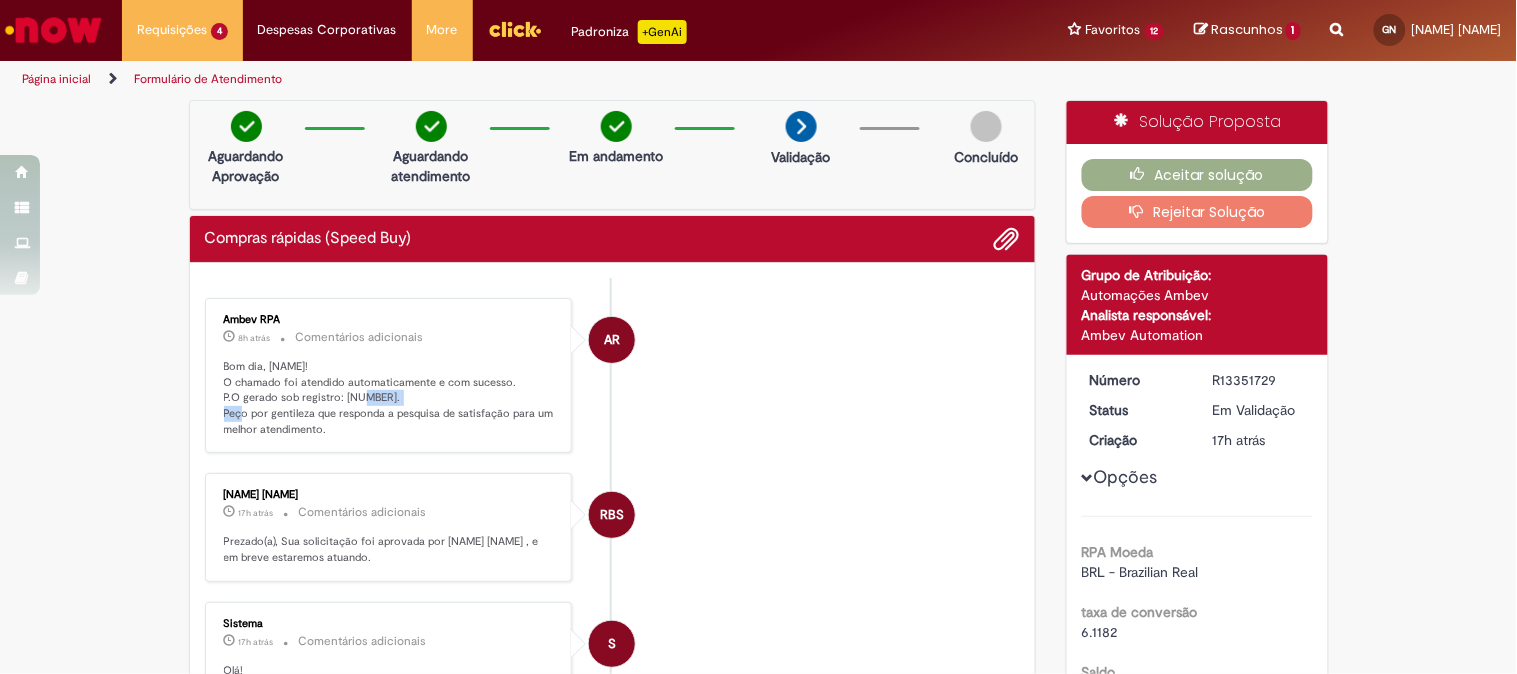 drag, startPoint x: 333, startPoint y: 396, endPoint x: 391, endPoint y: 401, distance: 58.21512 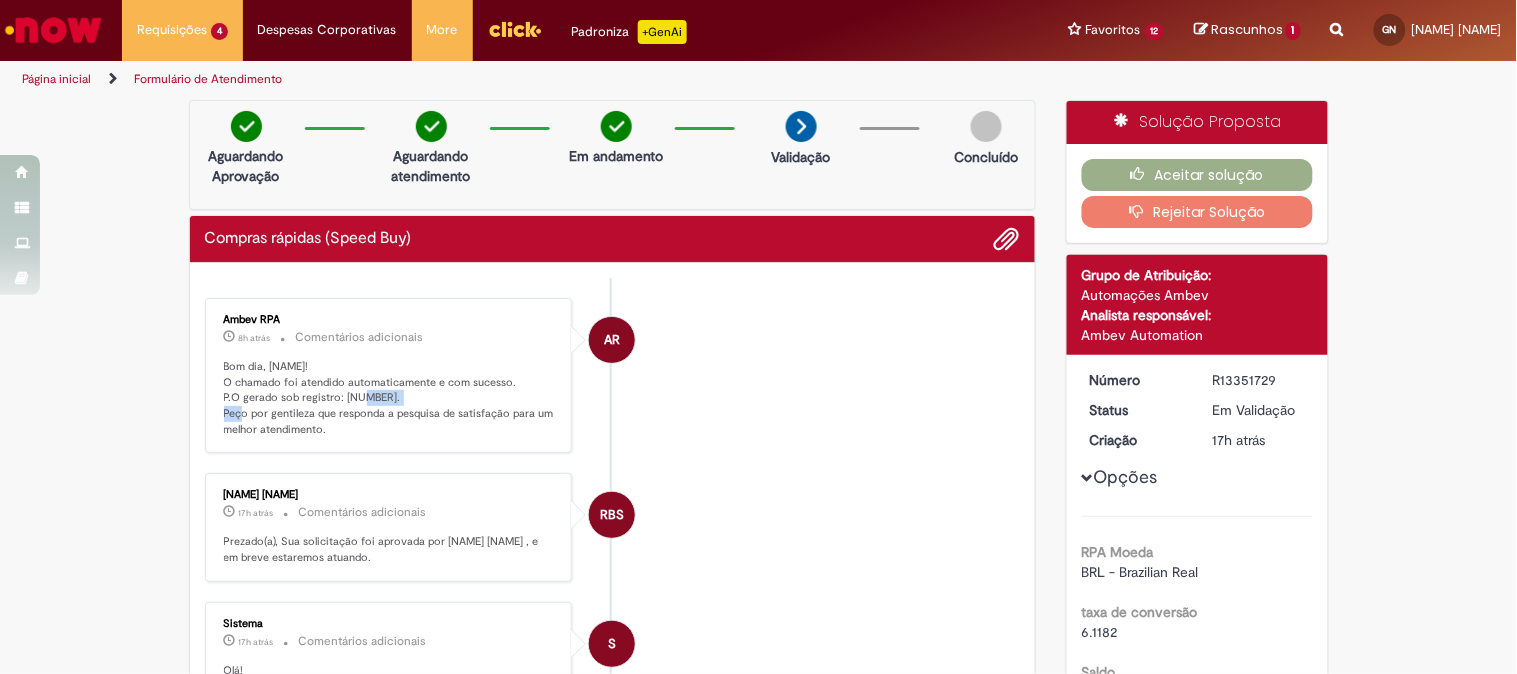 drag, startPoint x: 335, startPoint y: 396, endPoint x: 391, endPoint y: 398, distance: 56.0357 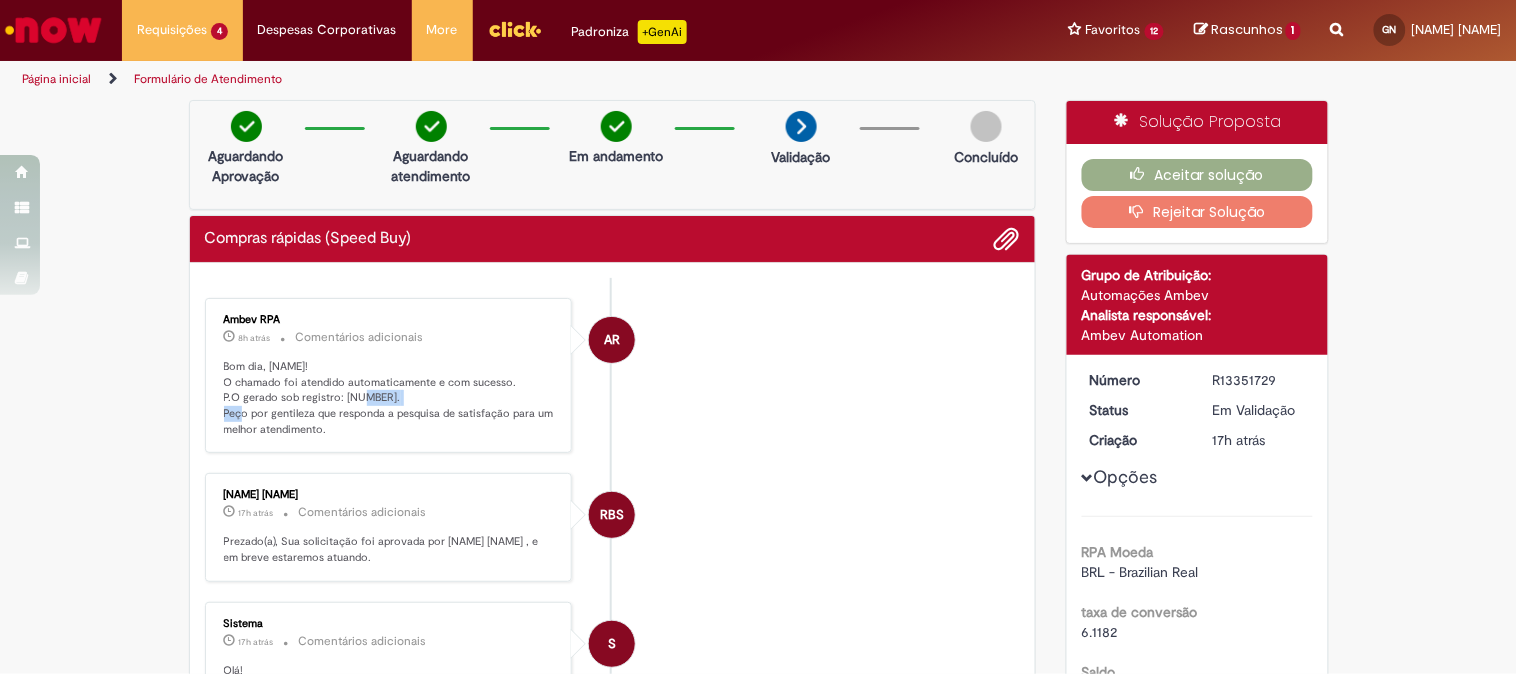 copy on "[NUMBER]" 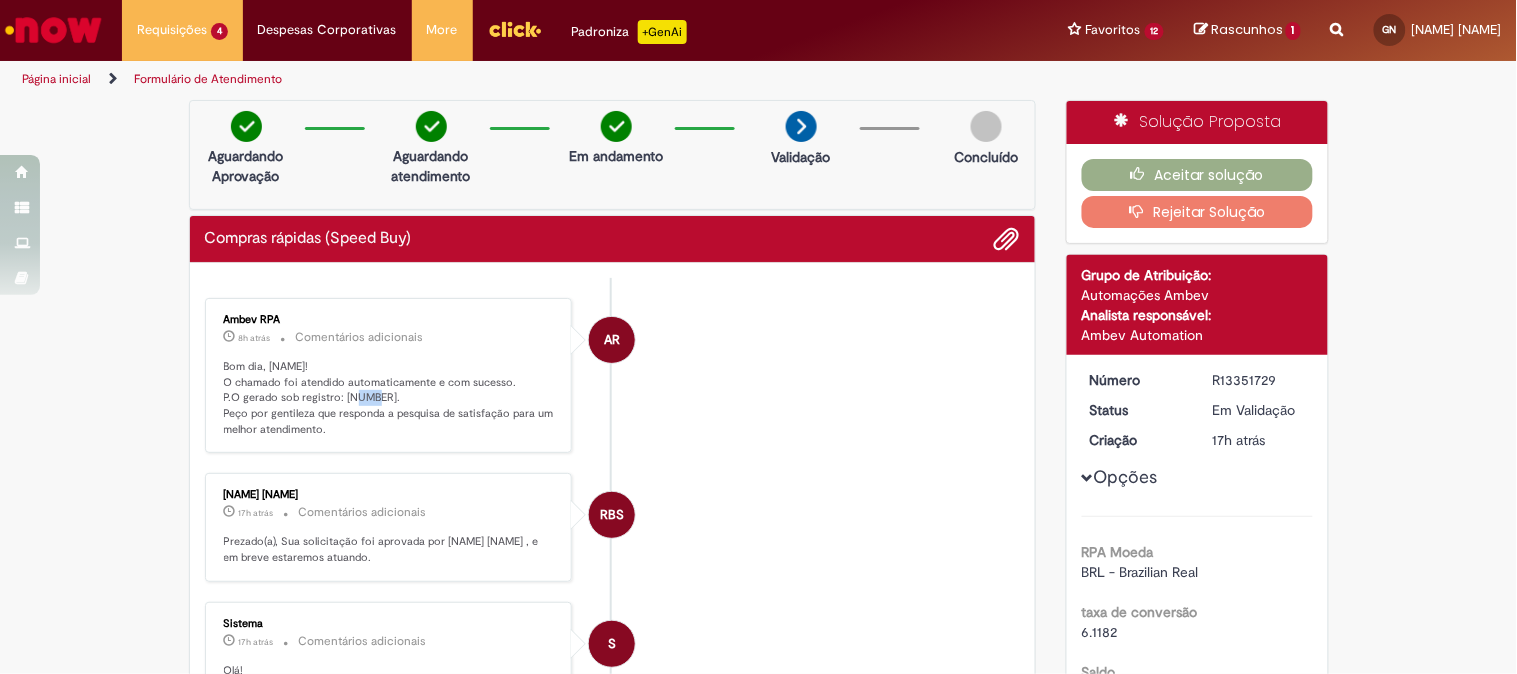 drag, startPoint x: 332, startPoint y: 396, endPoint x: 348, endPoint y: 403, distance: 17.464249 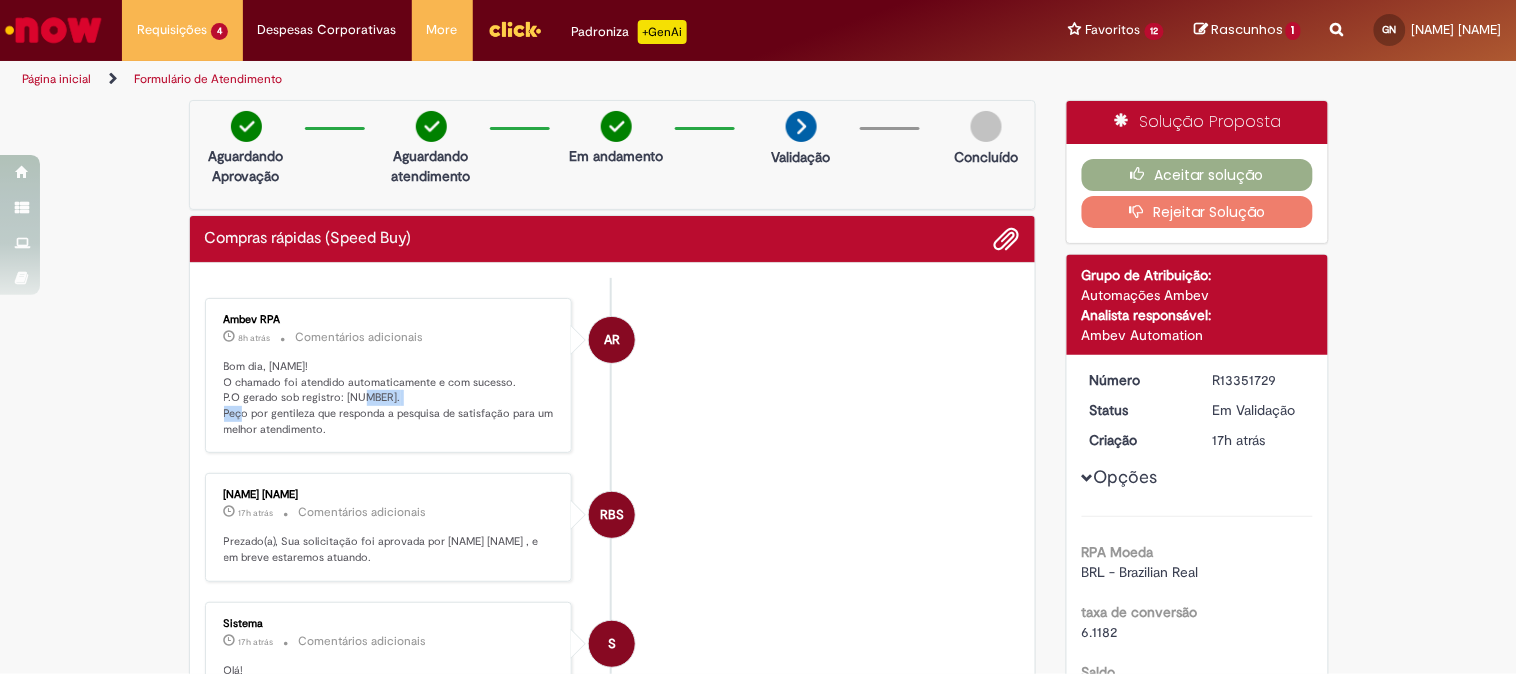 drag, startPoint x: 336, startPoint y: 400, endPoint x: 563, endPoint y: 23, distance: 440.06592 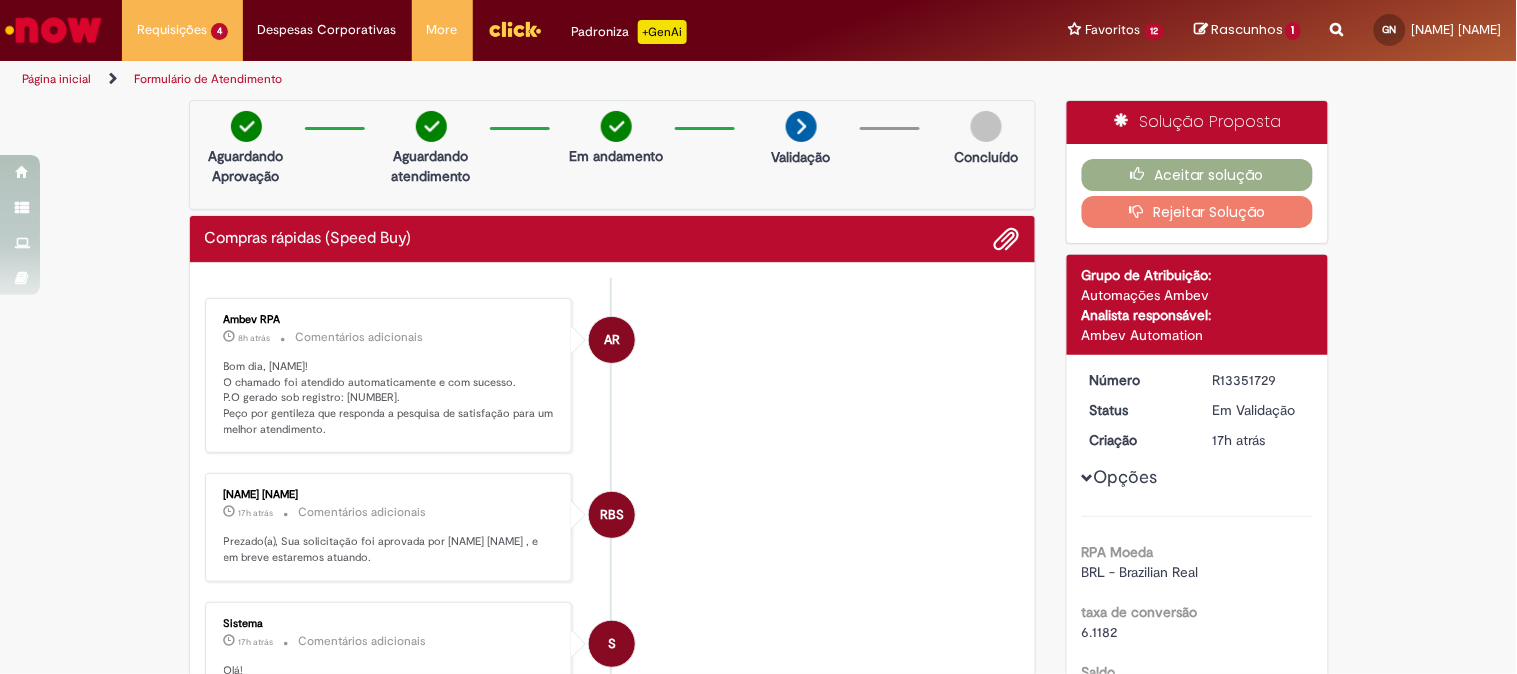 click on "Bom dia, [NAME]!
O chamado foi atendido automaticamente e com sucesso.
P.O gerado sob registro: [NUMBER].
Peço por gentileza que responda a pesquisa de satisfação para um melhor atendimento." at bounding box center (390, 398) 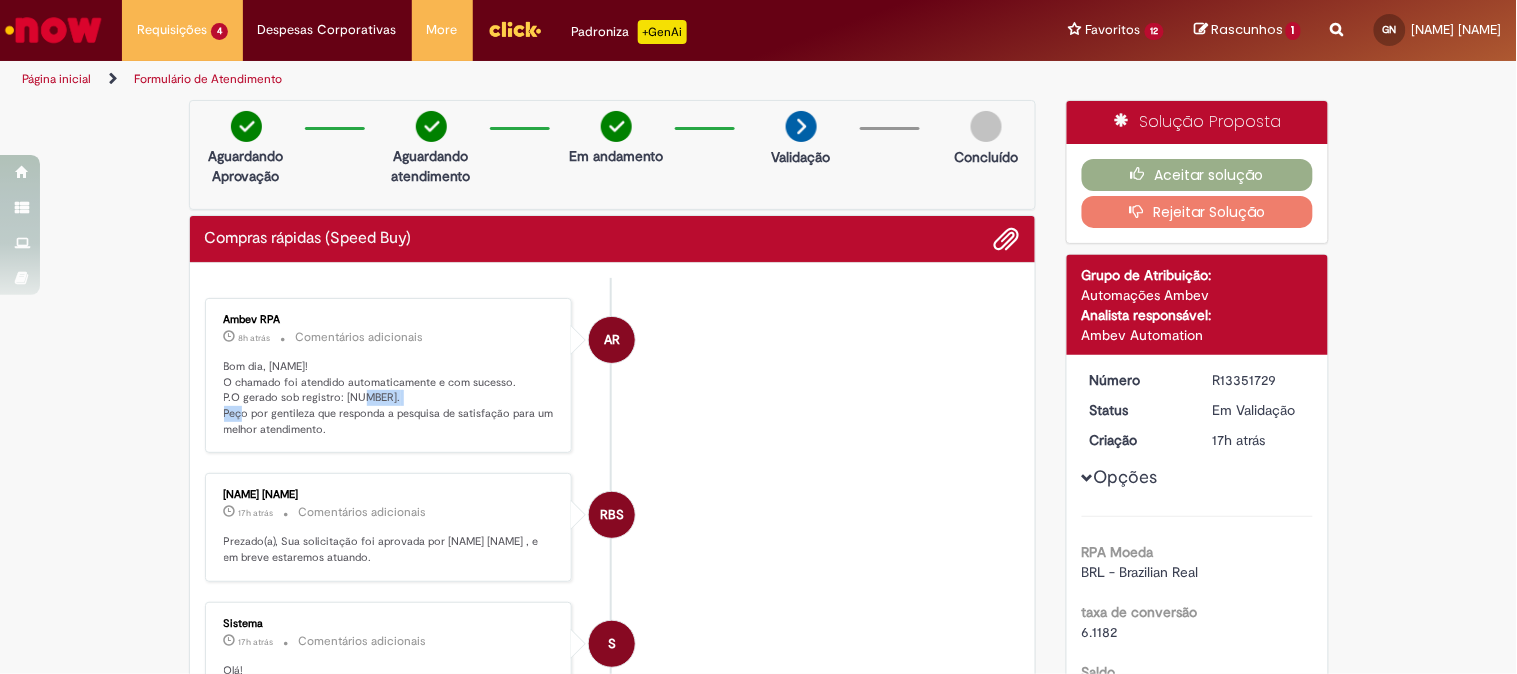 drag, startPoint x: 334, startPoint y: 396, endPoint x: 390, endPoint y: 395, distance: 56.008926 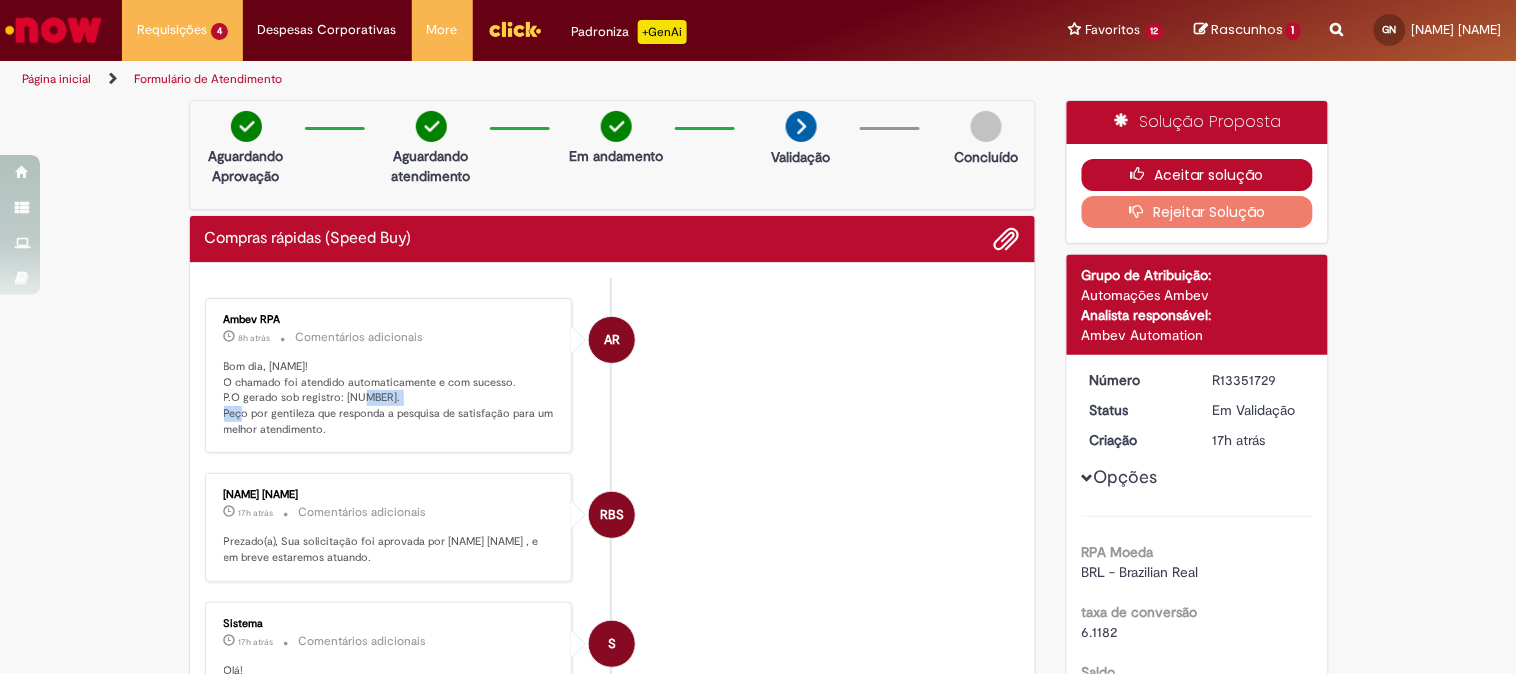 click on "Aceitar solução" at bounding box center [1197, 175] 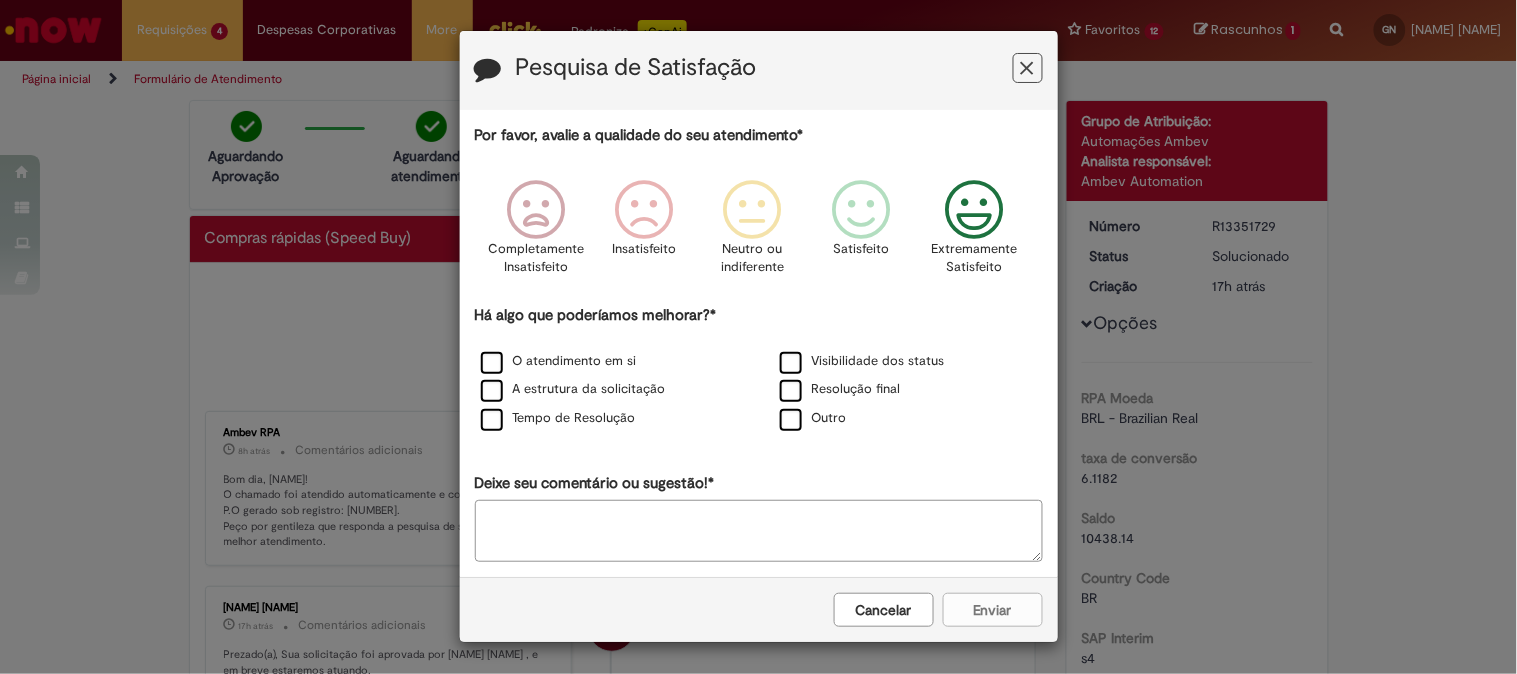 click at bounding box center (974, 210) 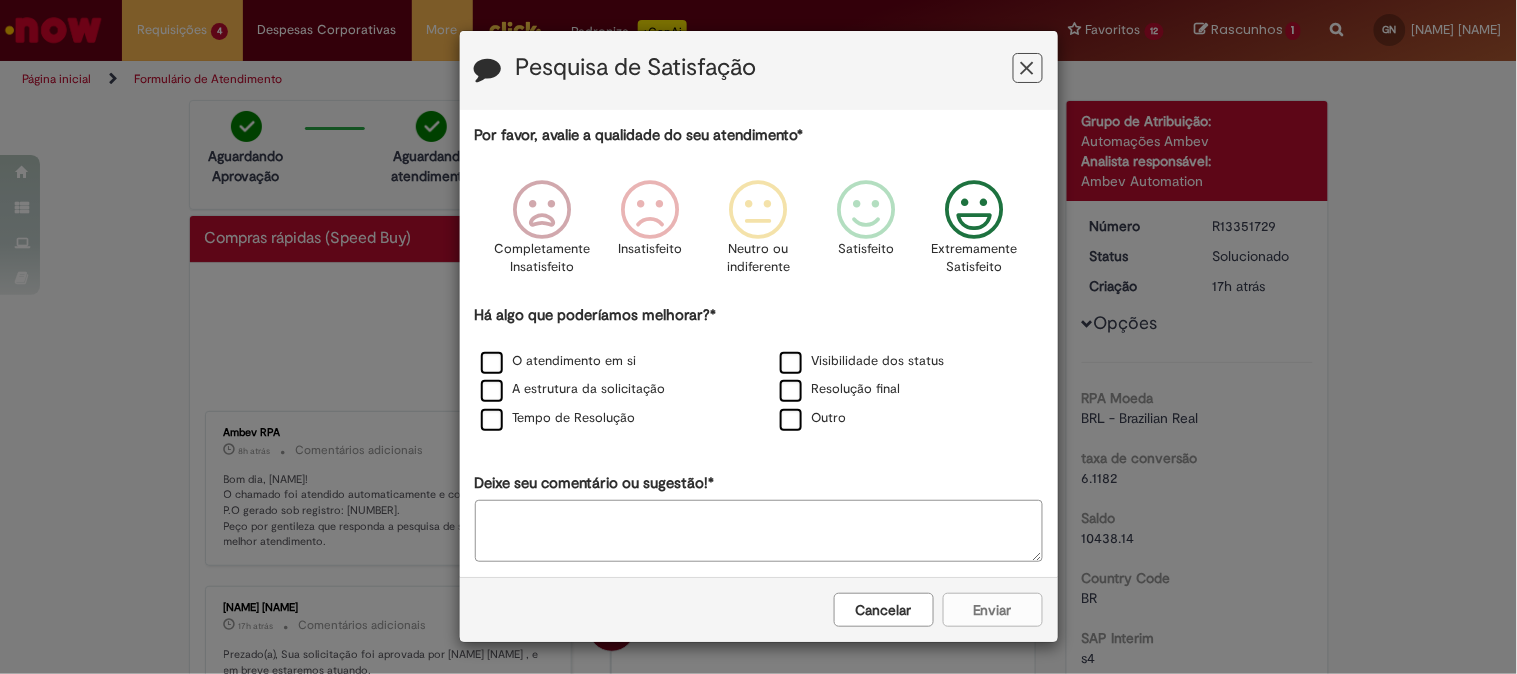 click on "Resolução final" at bounding box center (908, 390) 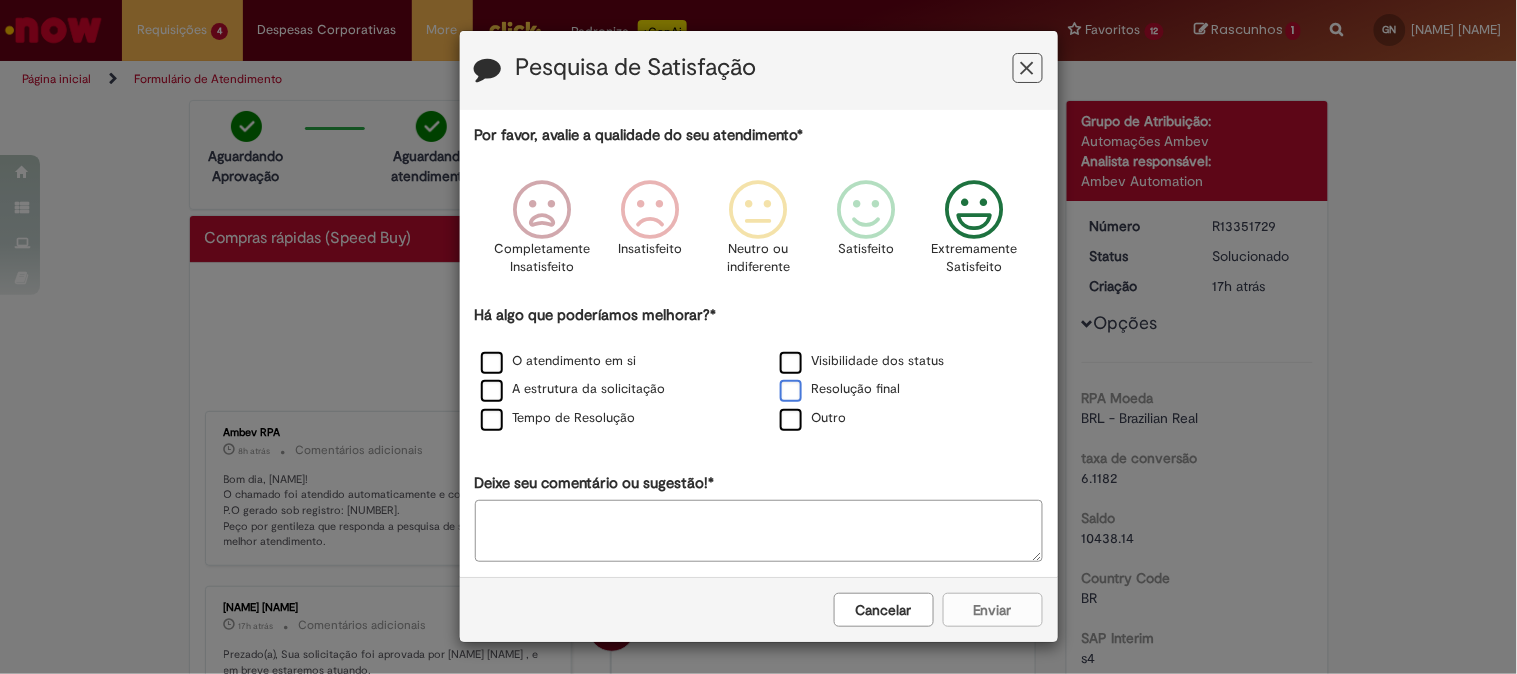 click on "Resolução final" at bounding box center (840, 389) 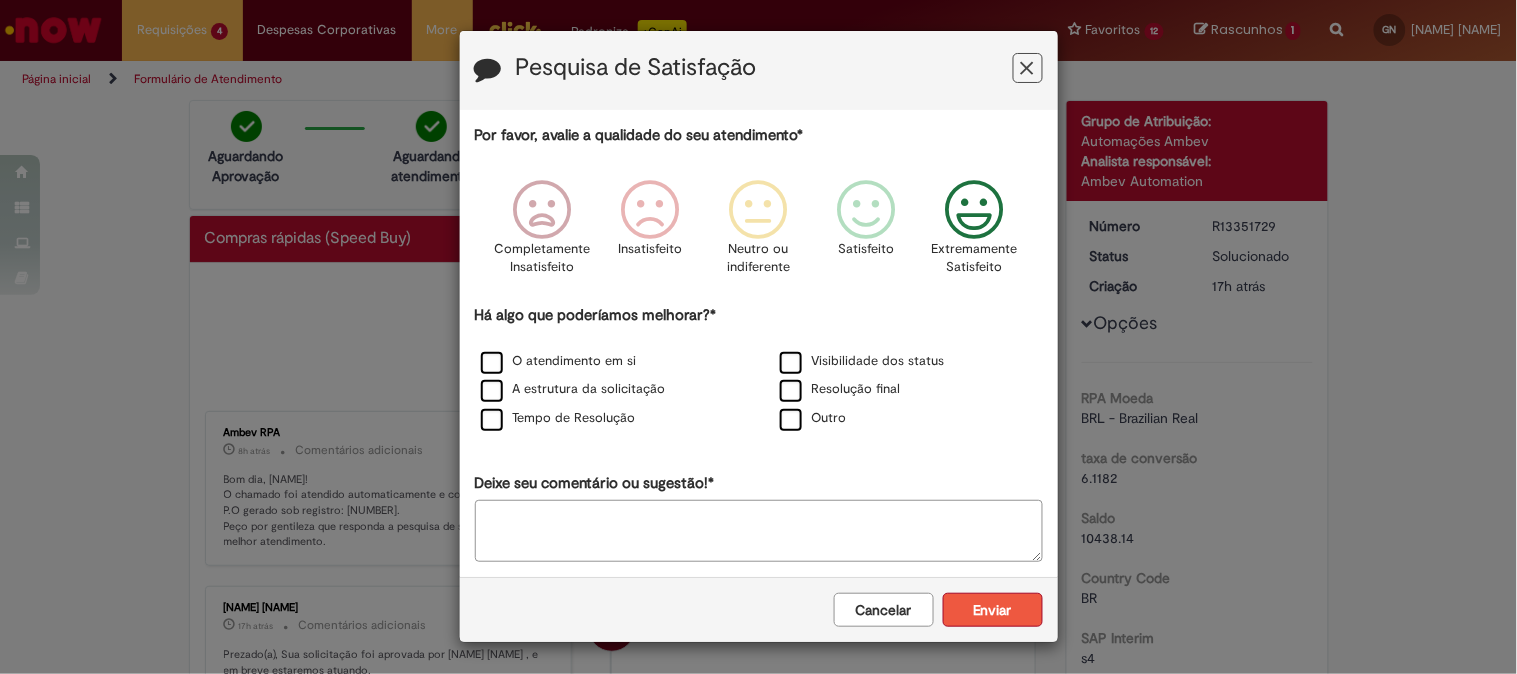 click on "Enviar" at bounding box center (993, 610) 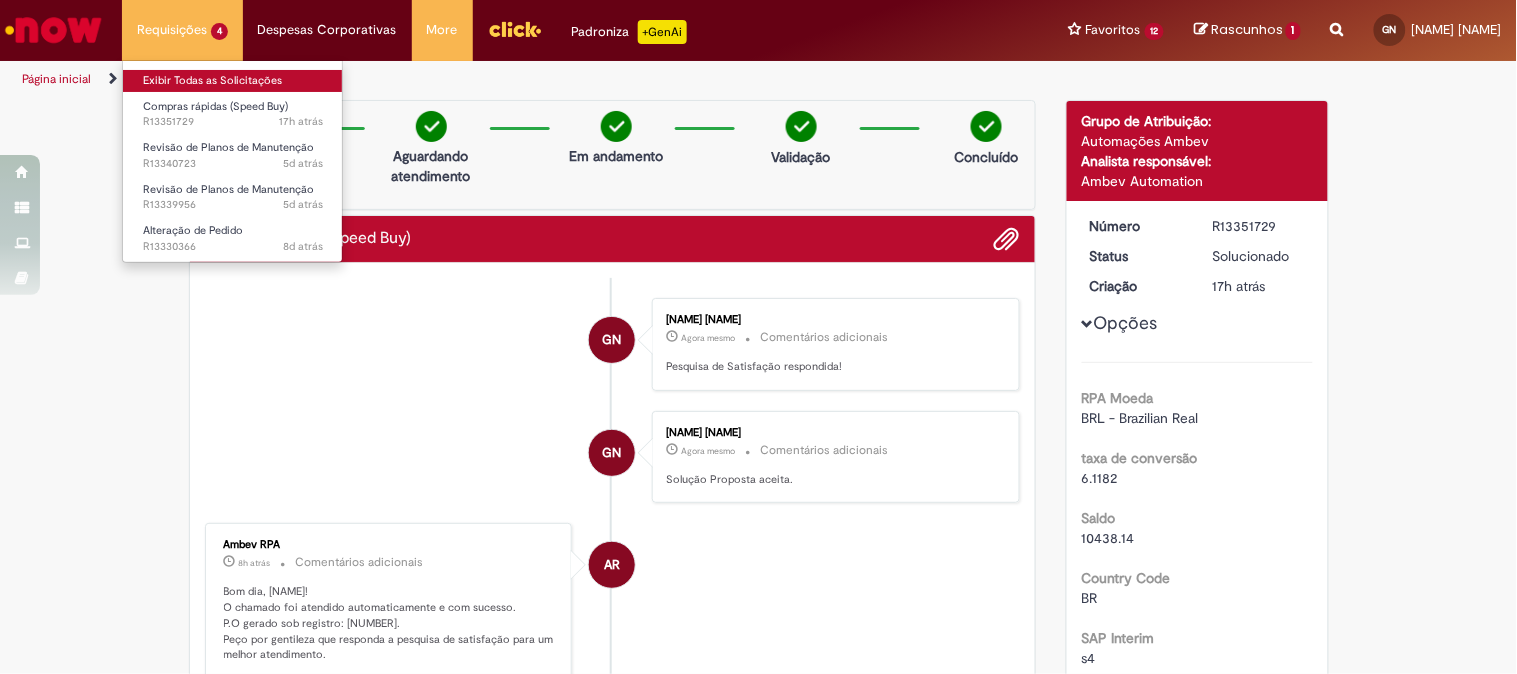 click on "Exibir Todas as Solicitações" at bounding box center (233, 81) 